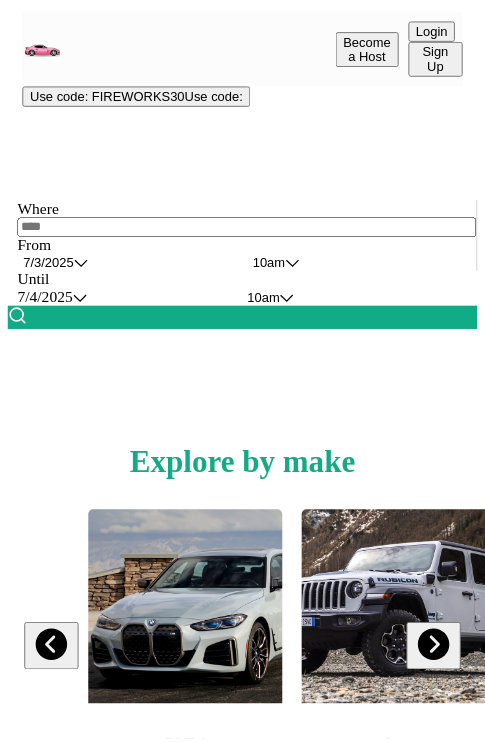 scroll, scrollTop: 0, scrollLeft: 0, axis: both 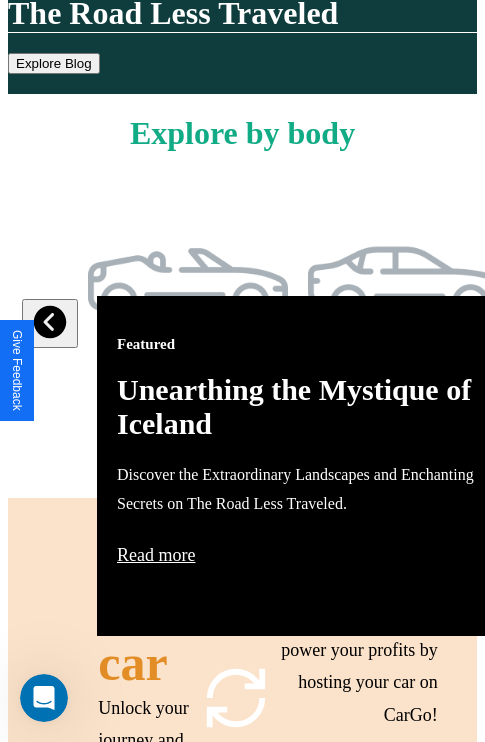 click on "Featured Unearthing the Mystique of Iceland Discover the Extraordinary Landscapes and Enchanting Secrets on The Road Less Traveled. Read more" at bounding box center [317, 466] 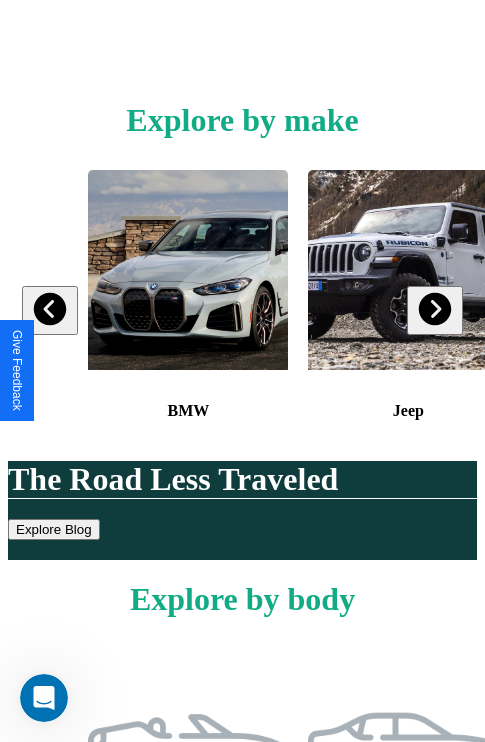 scroll, scrollTop: 308, scrollLeft: 0, axis: vertical 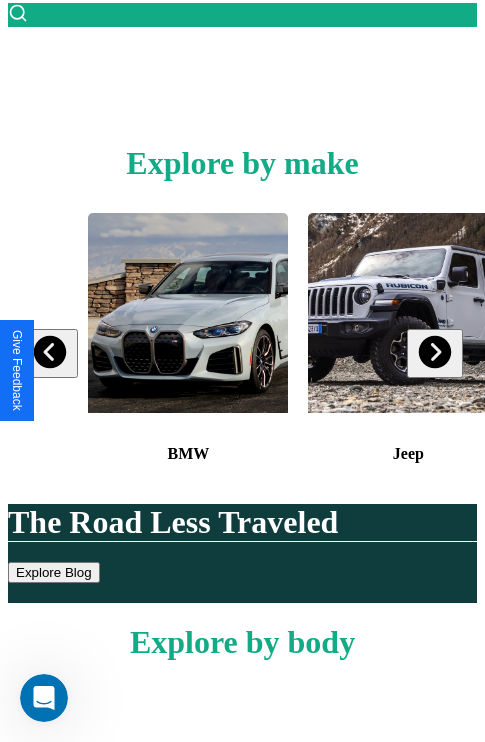 click at bounding box center [50, 352] 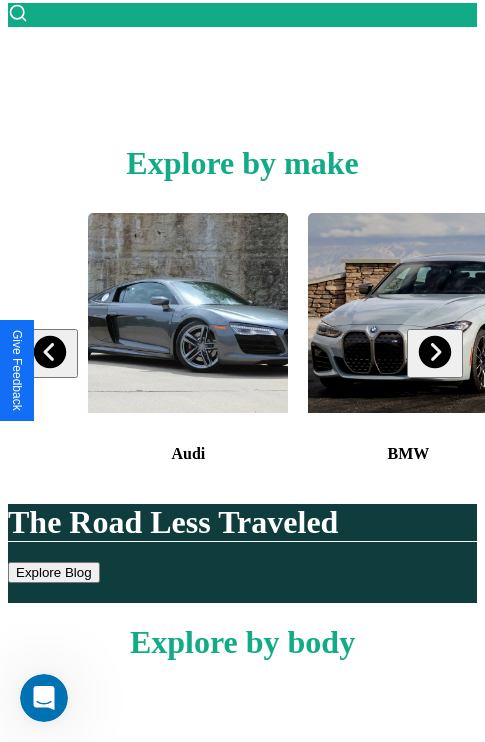 click at bounding box center (50, 352) 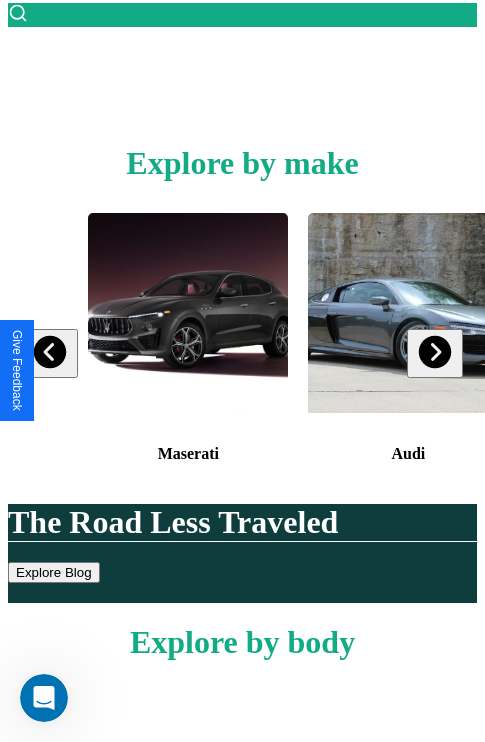 click at bounding box center [434, 352] 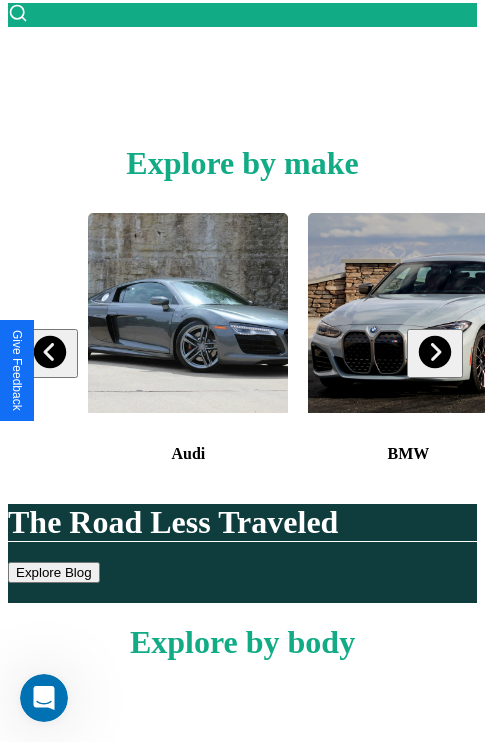 click at bounding box center [434, 352] 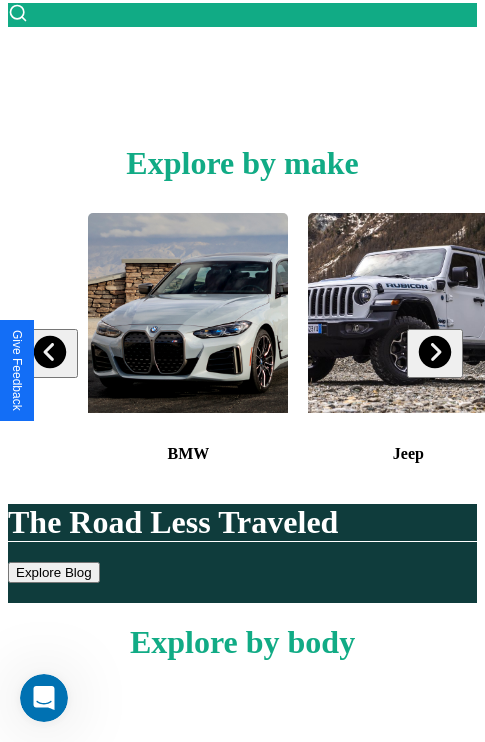scroll, scrollTop: 113, scrollLeft: 458, axis: both 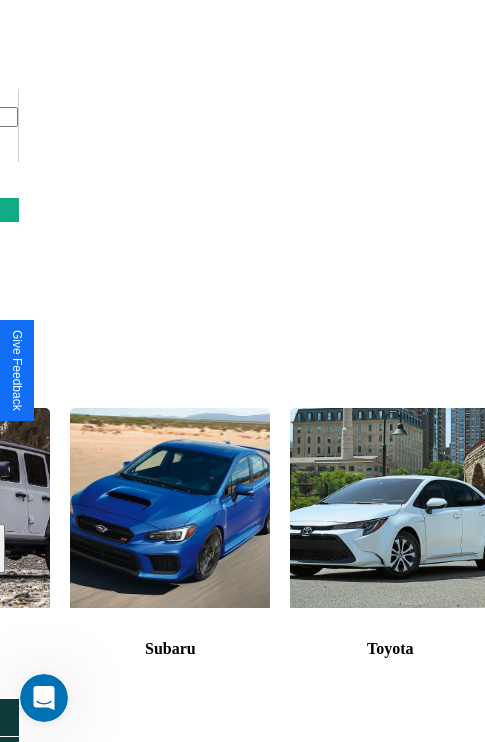 click at bounding box center (390, 508) 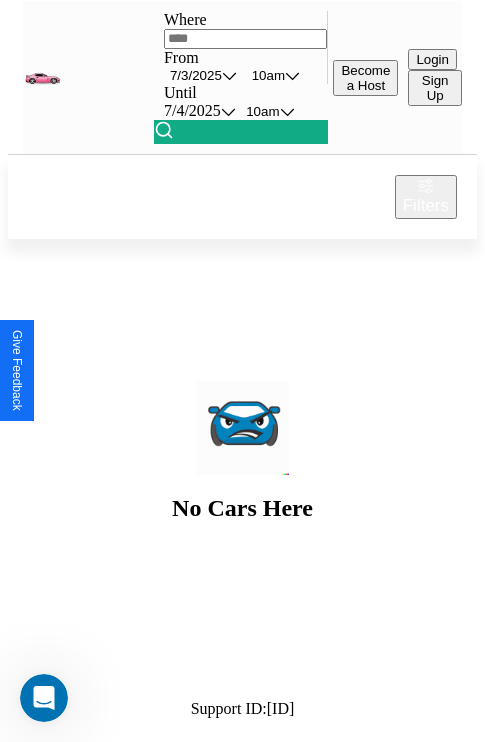 scroll, scrollTop: 0, scrollLeft: 0, axis: both 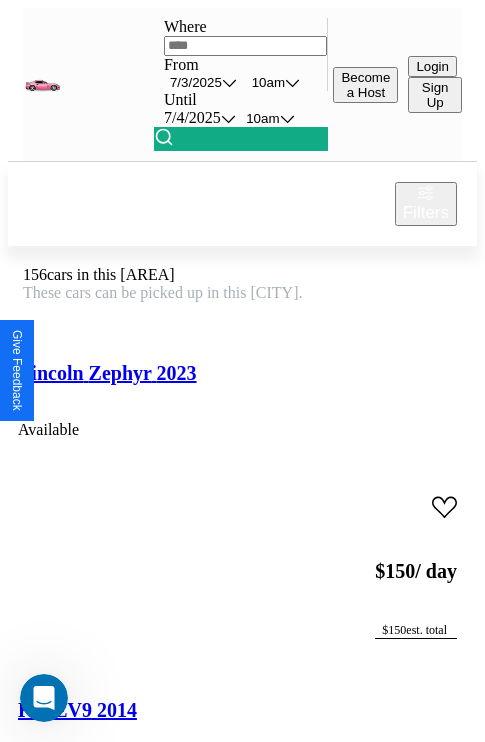 click on "Filters" at bounding box center [426, 213] 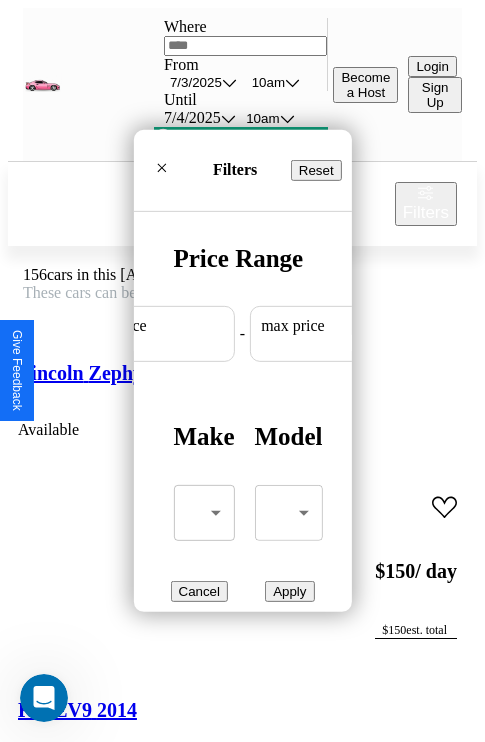 scroll, scrollTop: 0, scrollLeft: 124, axis: horizontal 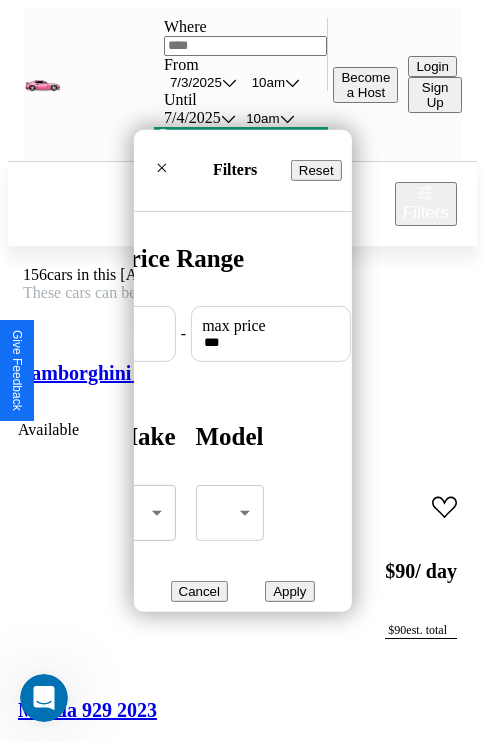 type on "***" 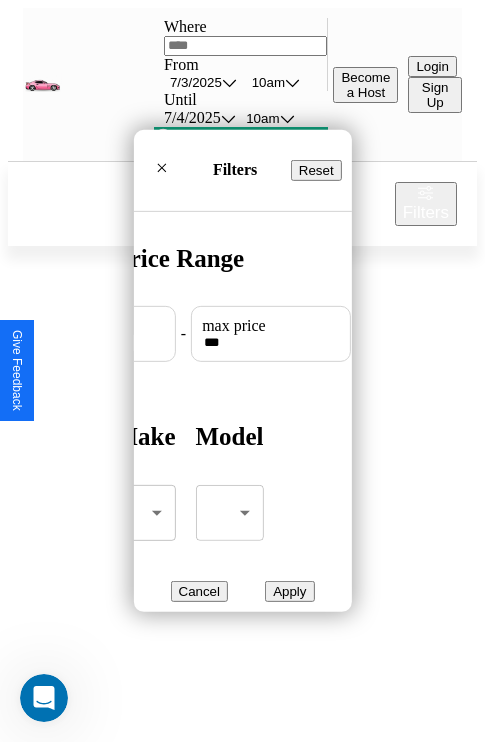 scroll, scrollTop: 0, scrollLeft: 0, axis: both 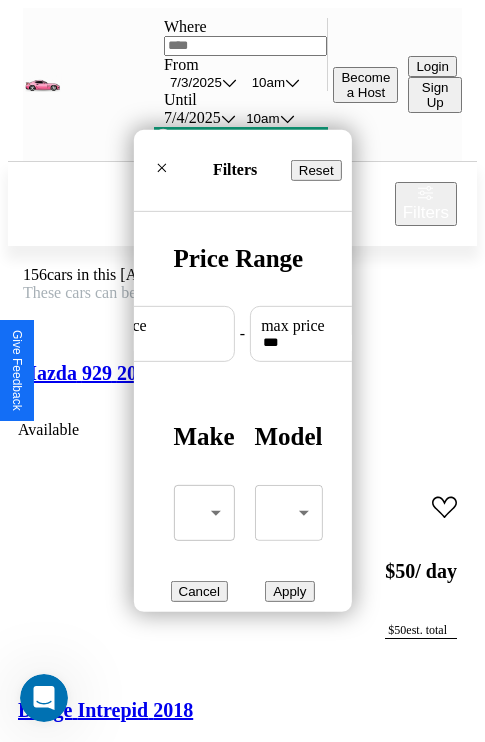 type on "**" 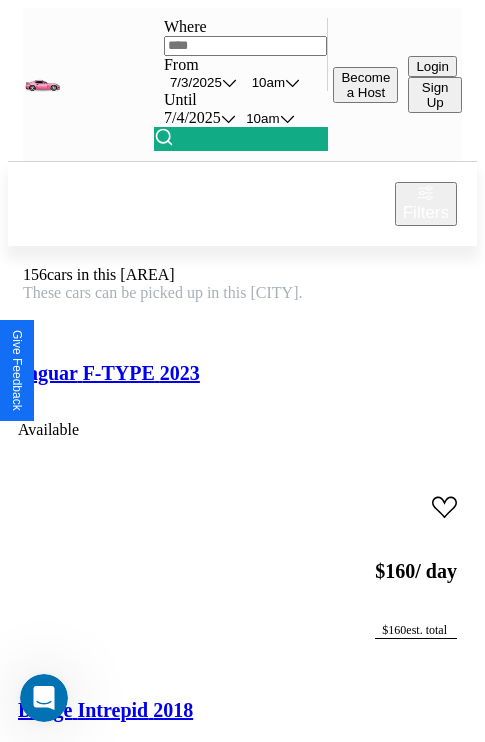 scroll, scrollTop: 66, scrollLeft: 0, axis: vertical 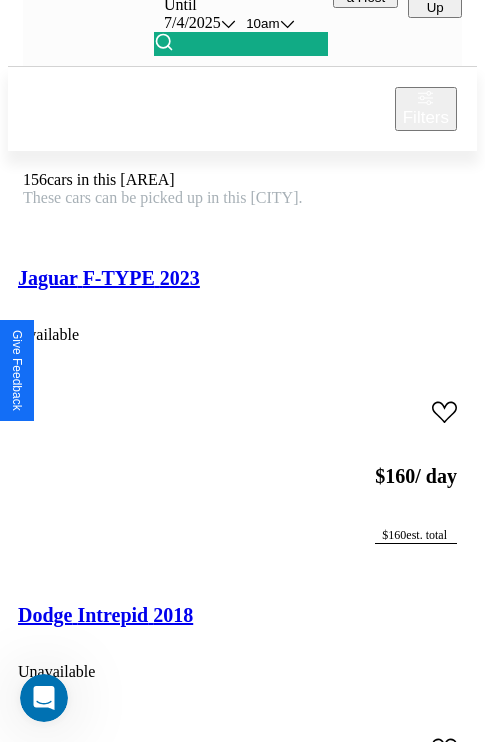 click on "Ferrari 550 Maranello 2023" at bounding box center (136, 7018) 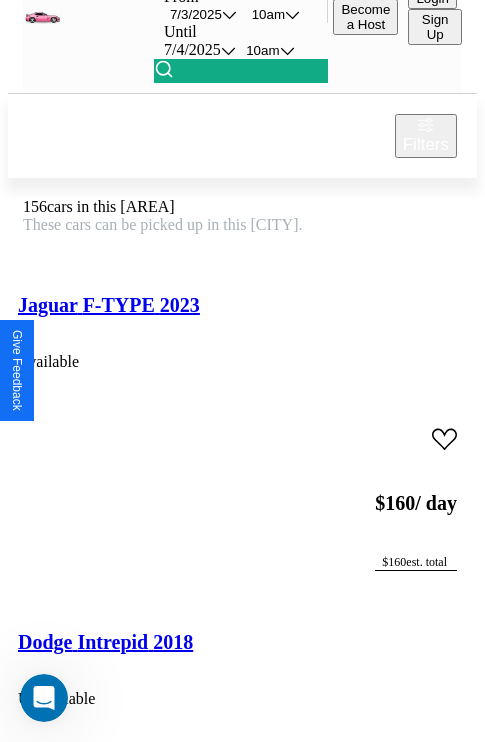 click on "Available" at bounding box center [48, 362] 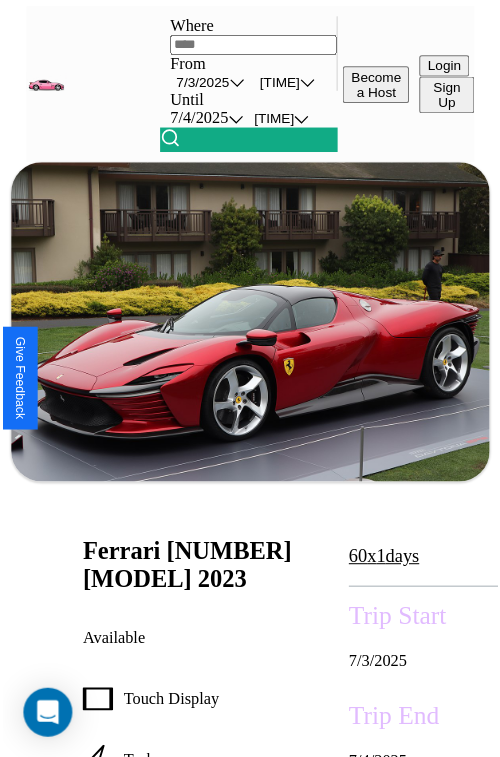 scroll, scrollTop: 600, scrollLeft: 68, axis: both 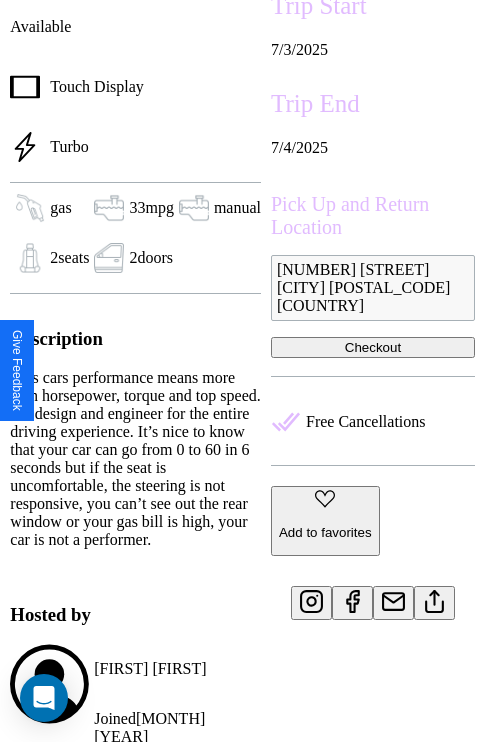 click on "Add to favorites" at bounding box center (325, 532) 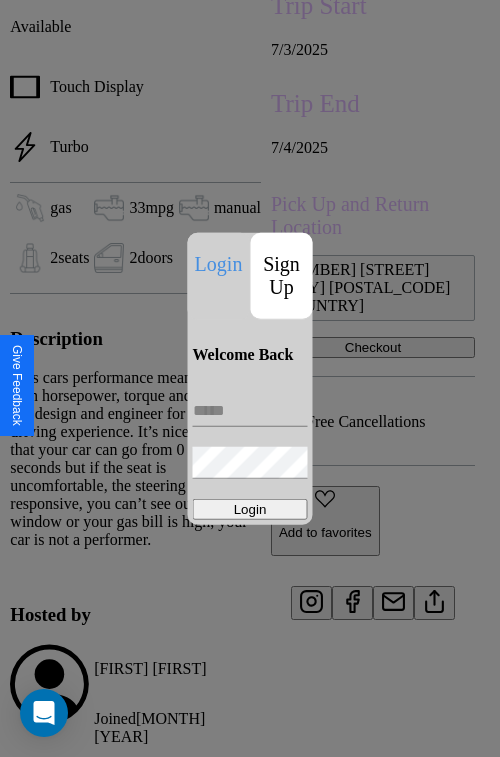 click on "Sign Up" at bounding box center (282, 275) 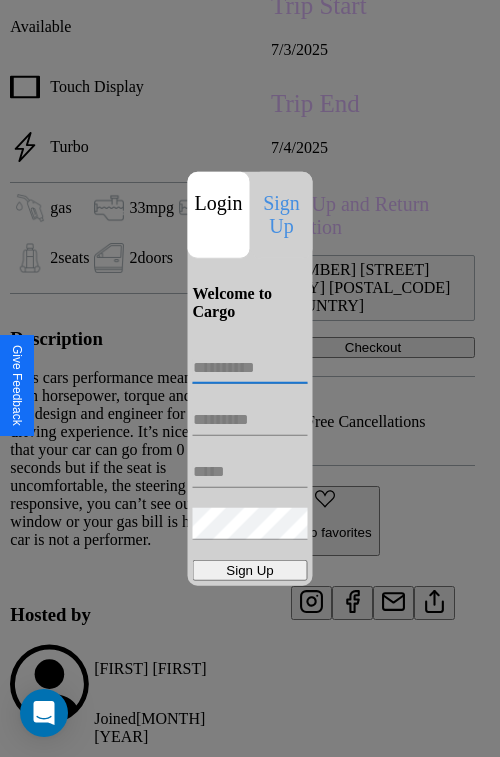 click at bounding box center [250, 368] 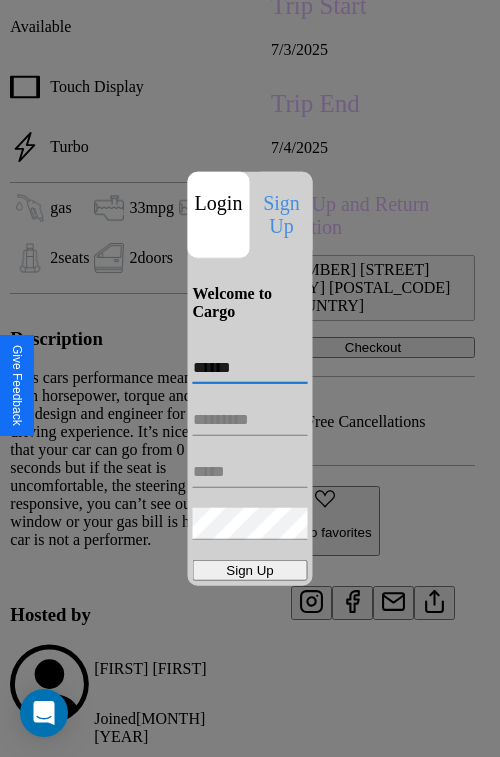 type on "******" 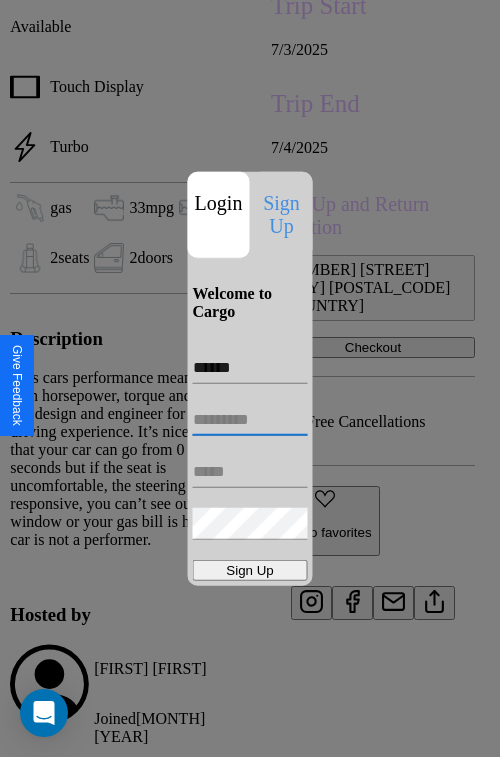 click at bounding box center (250, 420) 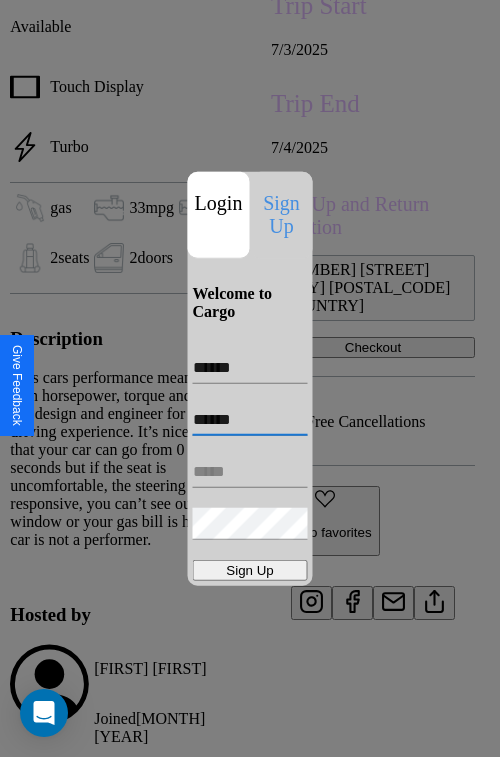 type on "******" 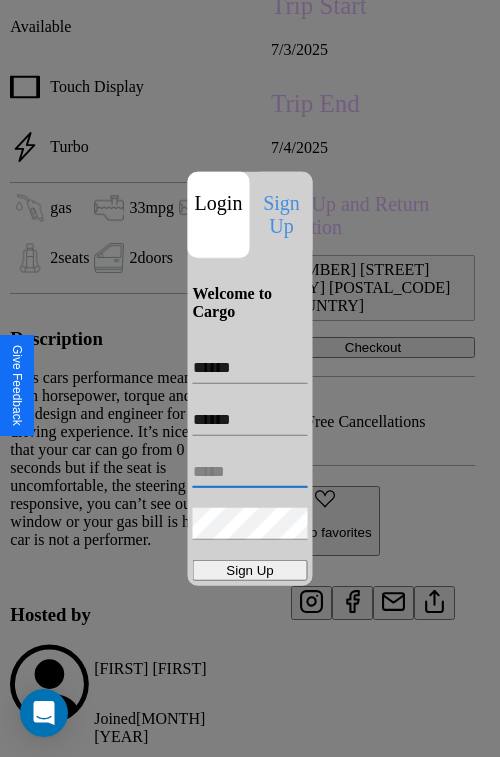 click at bounding box center (250, 472) 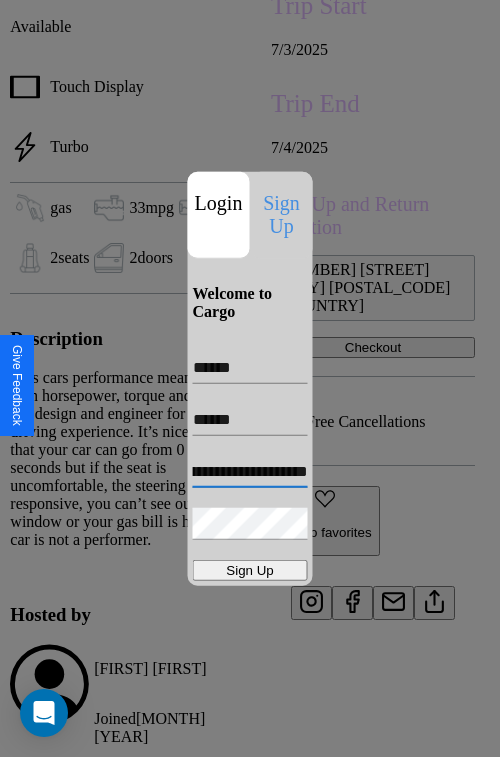scroll, scrollTop: 0, scrollLeft: 71, axis: horizontal 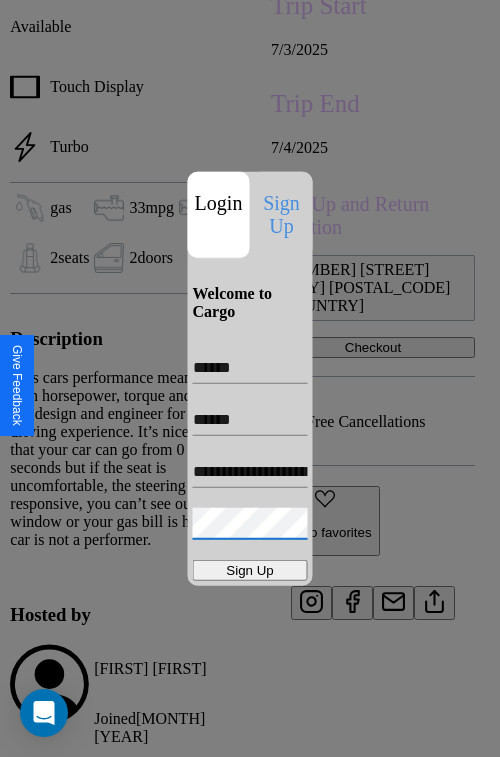 click on "Sign Up" at bounding box center (250, 570) 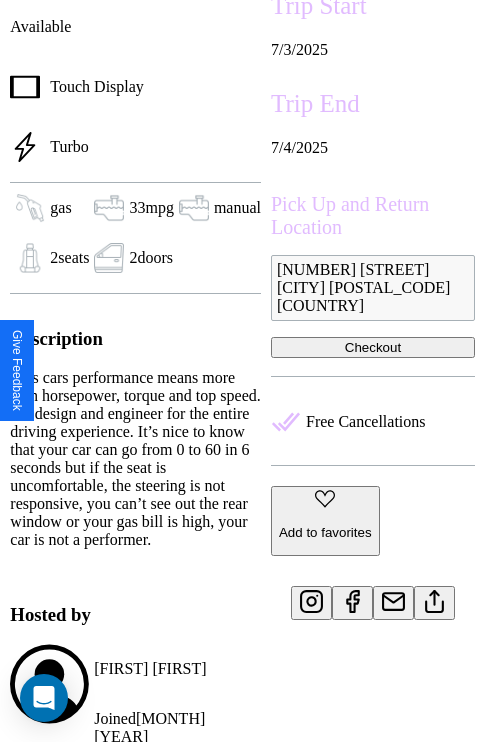scroll, scrollTop: 669, scrollLeft: 68, axis: both 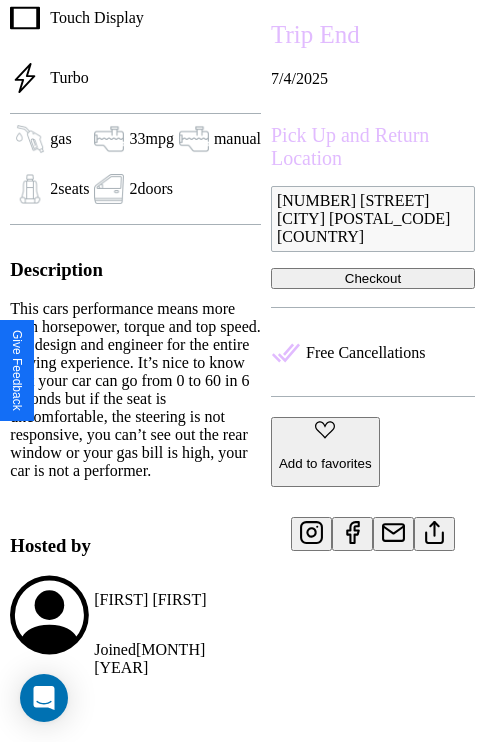 click at bounding box center [434, 529] 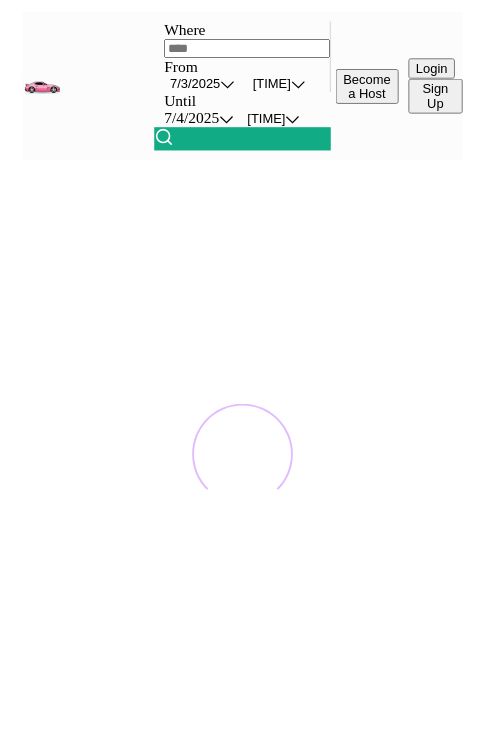 scroll, scrollTop: 0, scrollLeft: 0, axis: both 